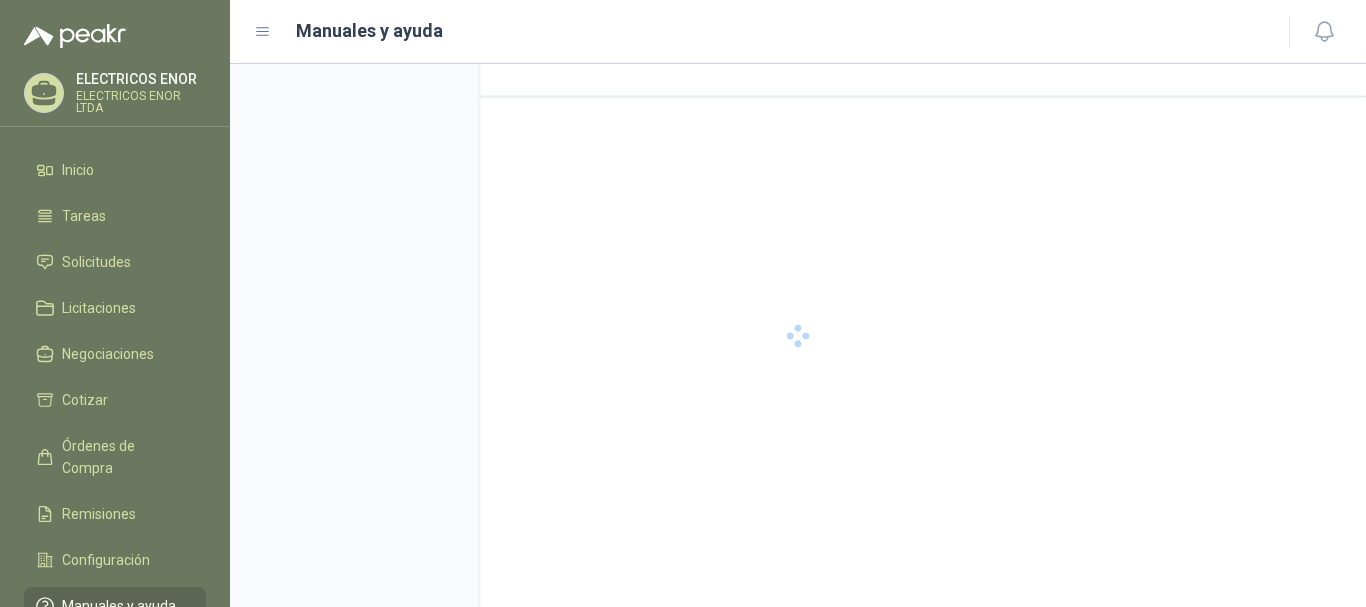scroll, scrollTop: 0, scrollLeft: 0, axis: both 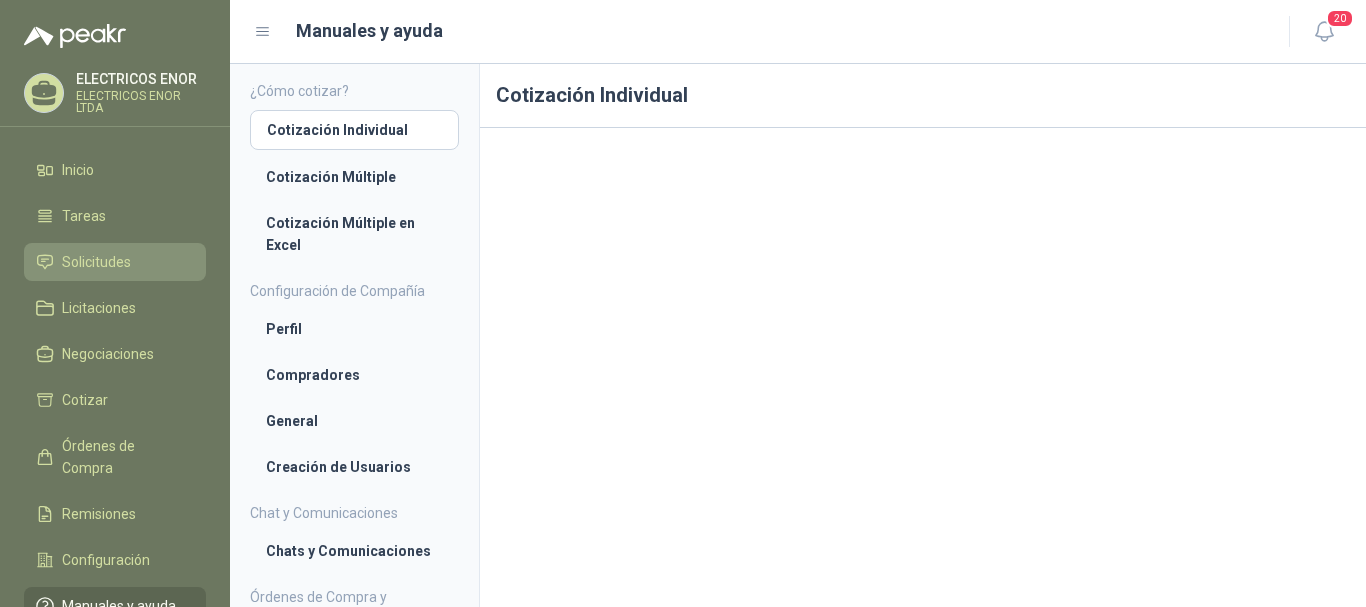 click on "Solicitudes" at bounding box center (96, 262) 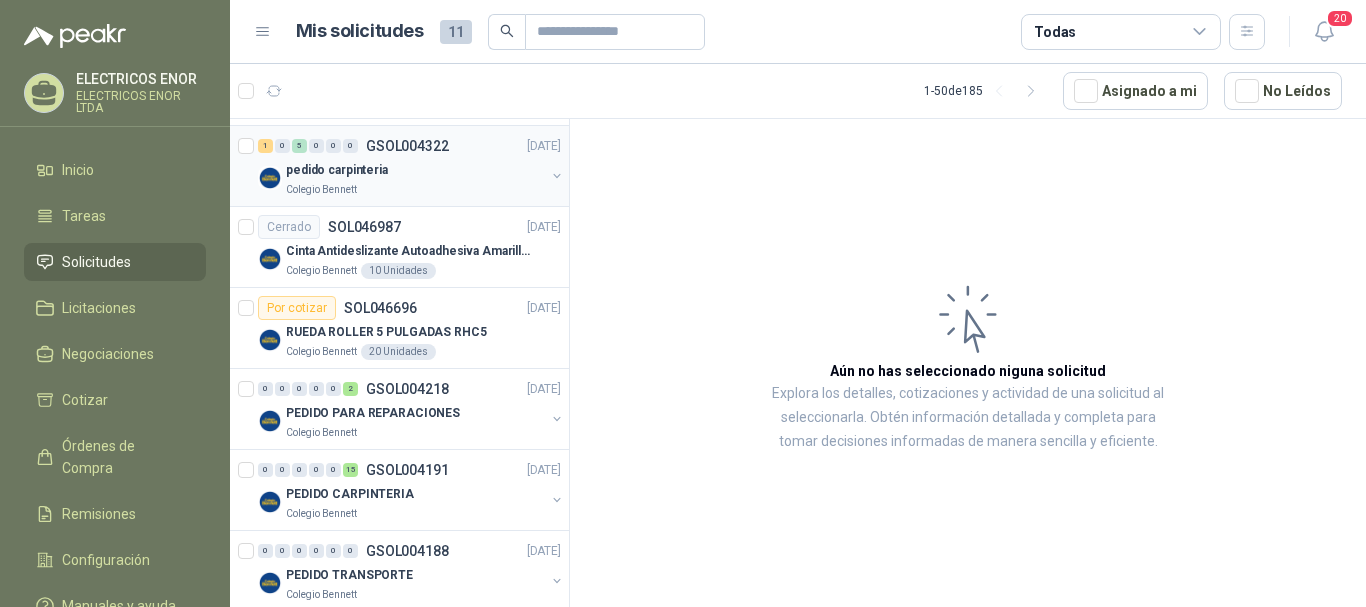 scroll, scrollTop: 600, scrollLeft: 0, axis: vertical 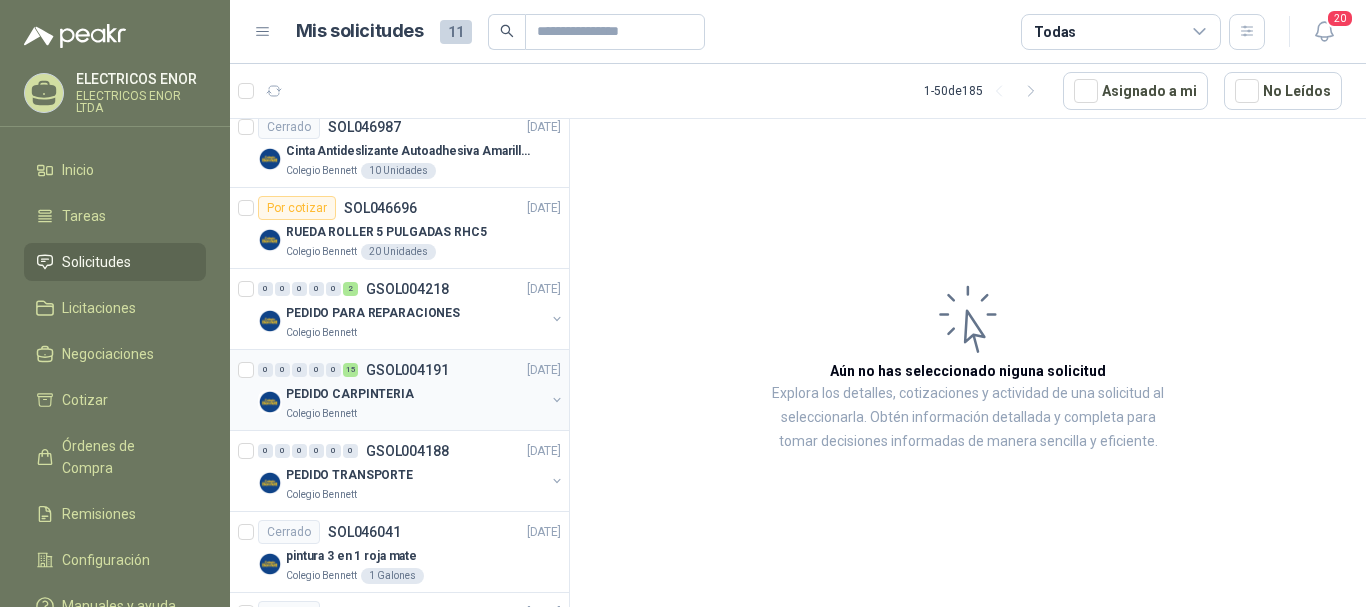click on "PEDIDO CARPINTERIA" at bounding box center (350, 394) 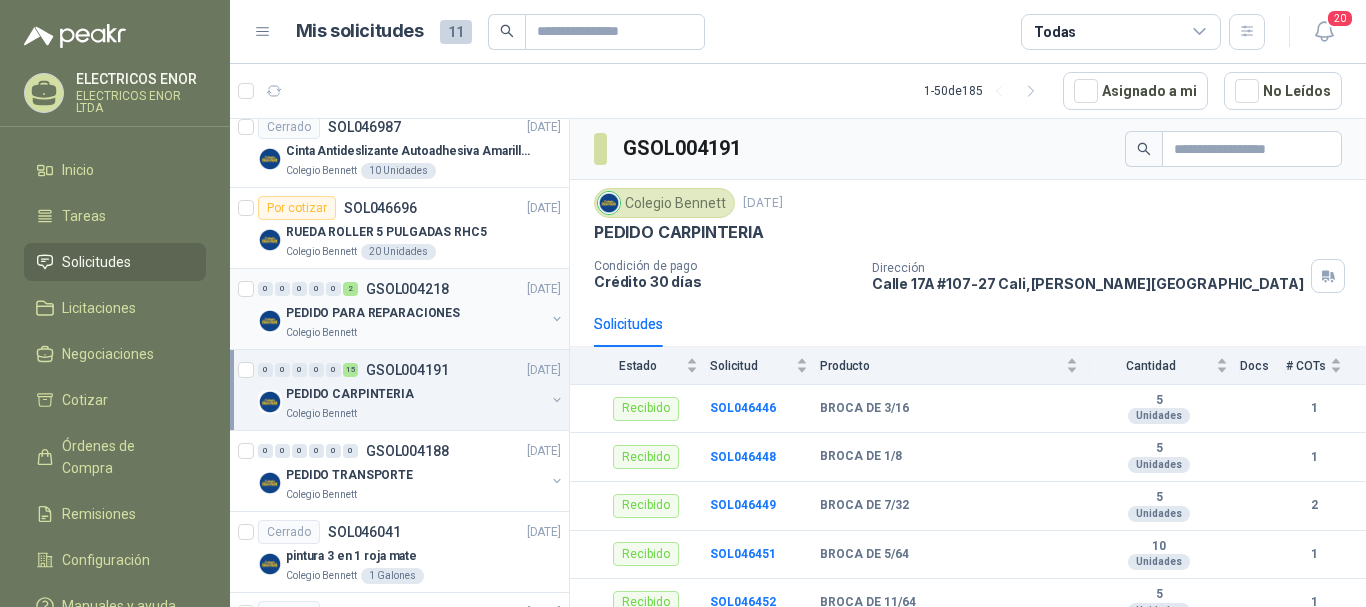 click on "PEDIDO PARA REPARACIONES" at bounding box center [373, 313] 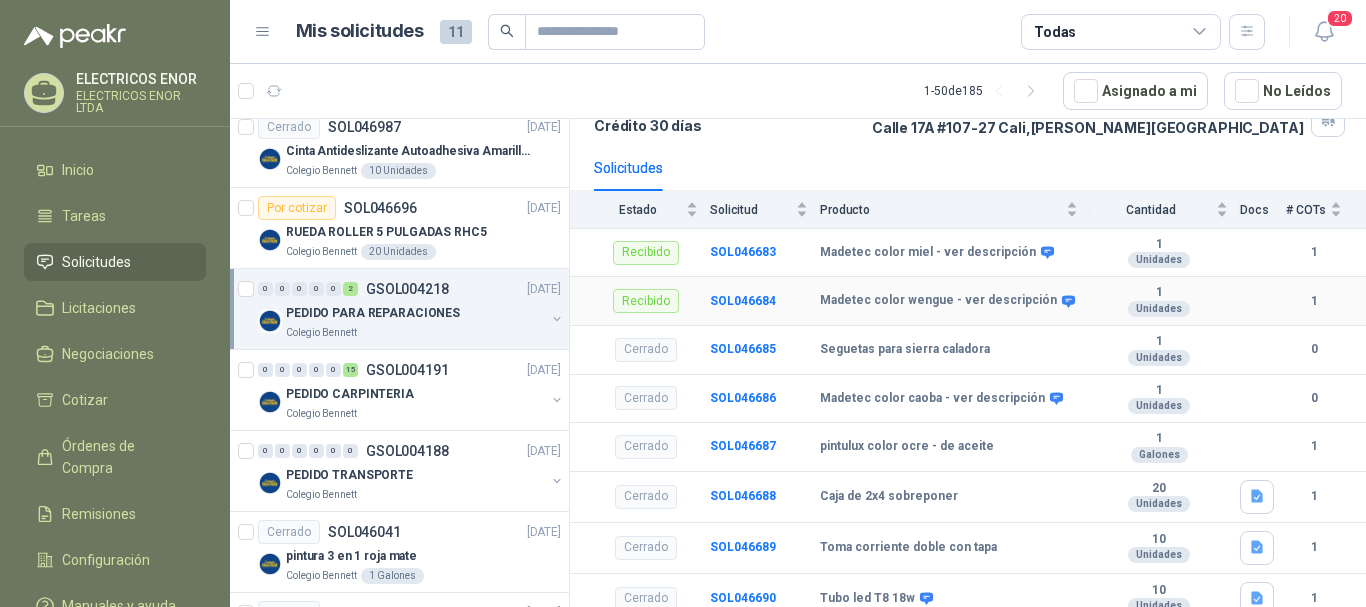 scroll, scrollTop: 167, scrollLeft: 0, axis: vertical 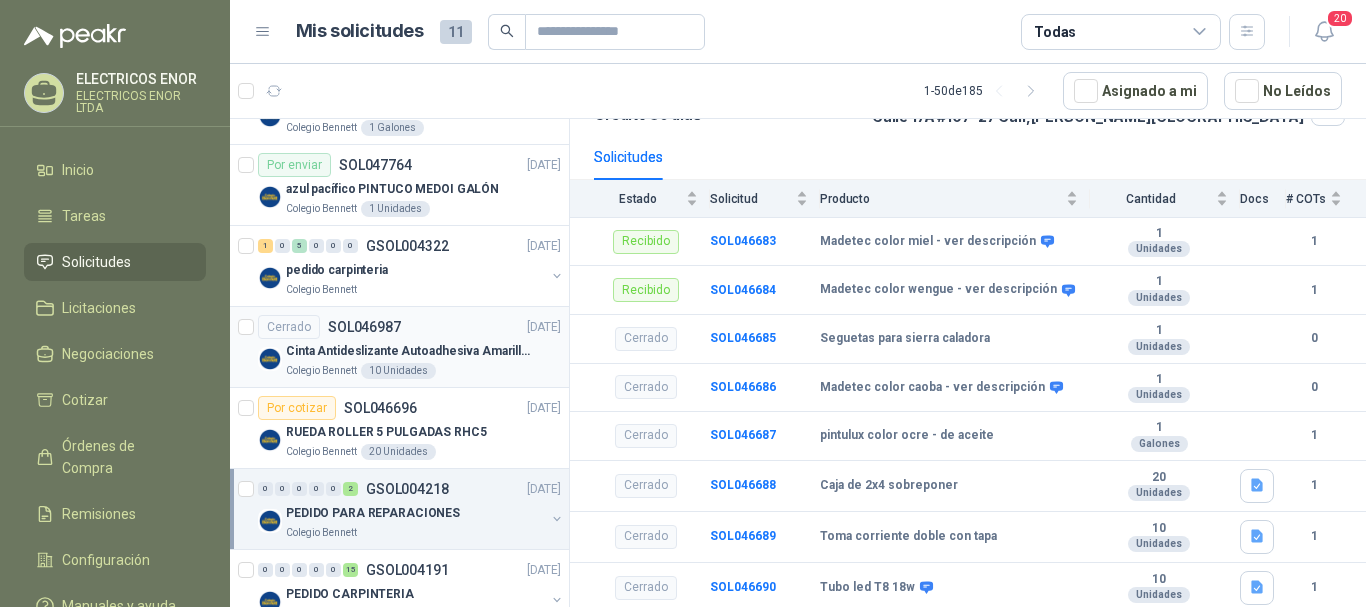 click on "SOL046987" at bounding box center [364, 327] 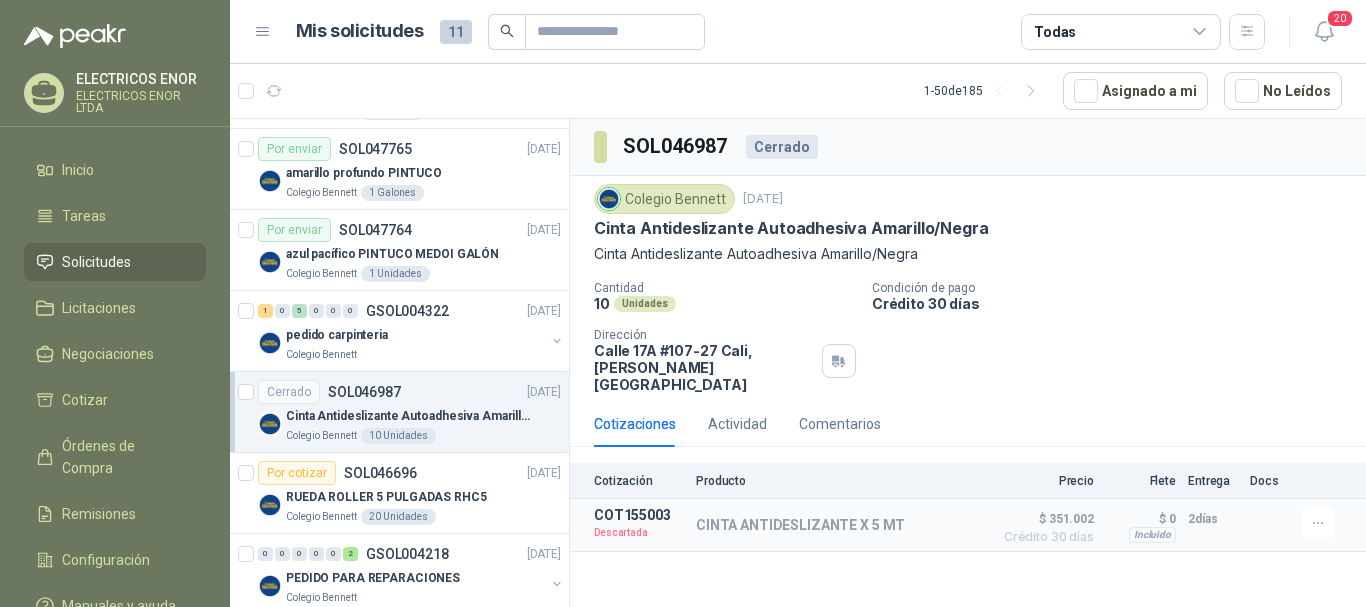 scroll, scrollTop: 300, scrollLeft: 0, axis: vertical 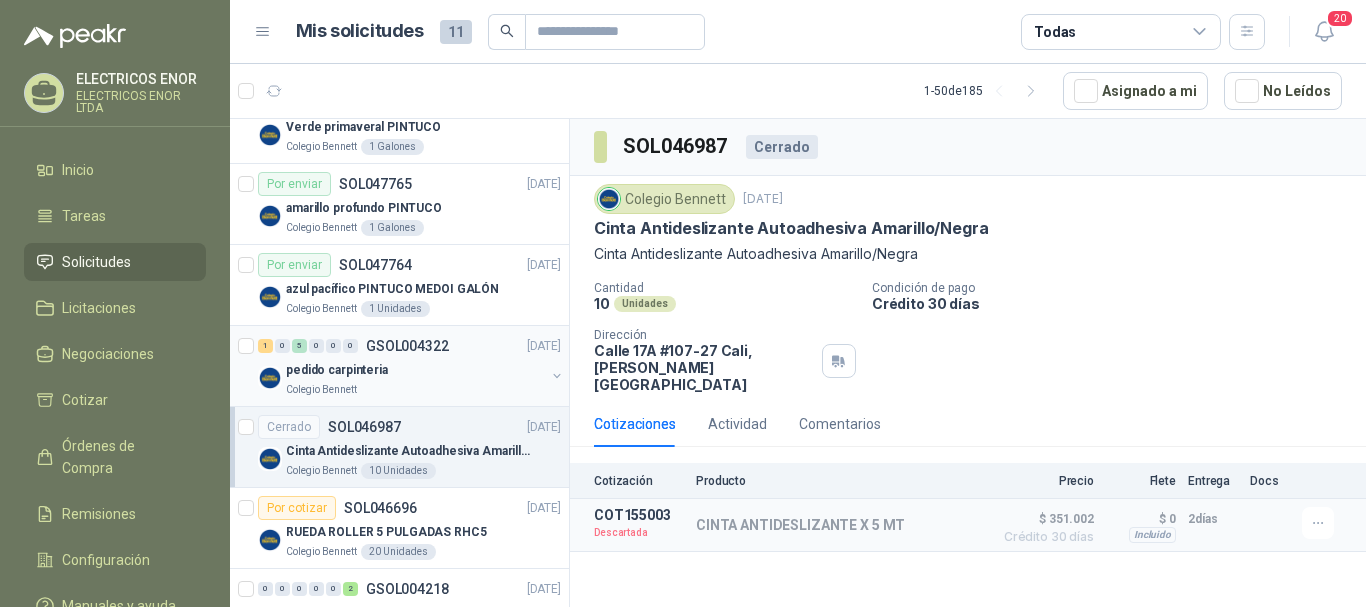 click on "pedido carpinteria" at bounding box center (337, 370) 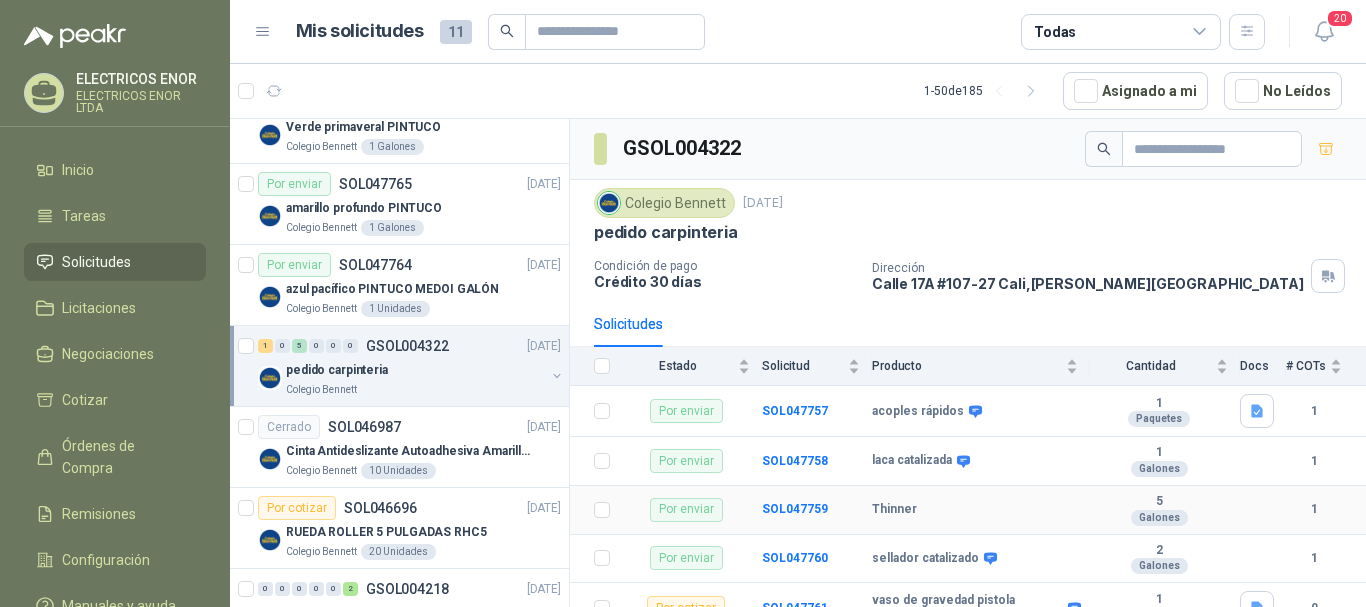 scroll, scrollTop: 69, scrollLeft: 0, axis: vertical 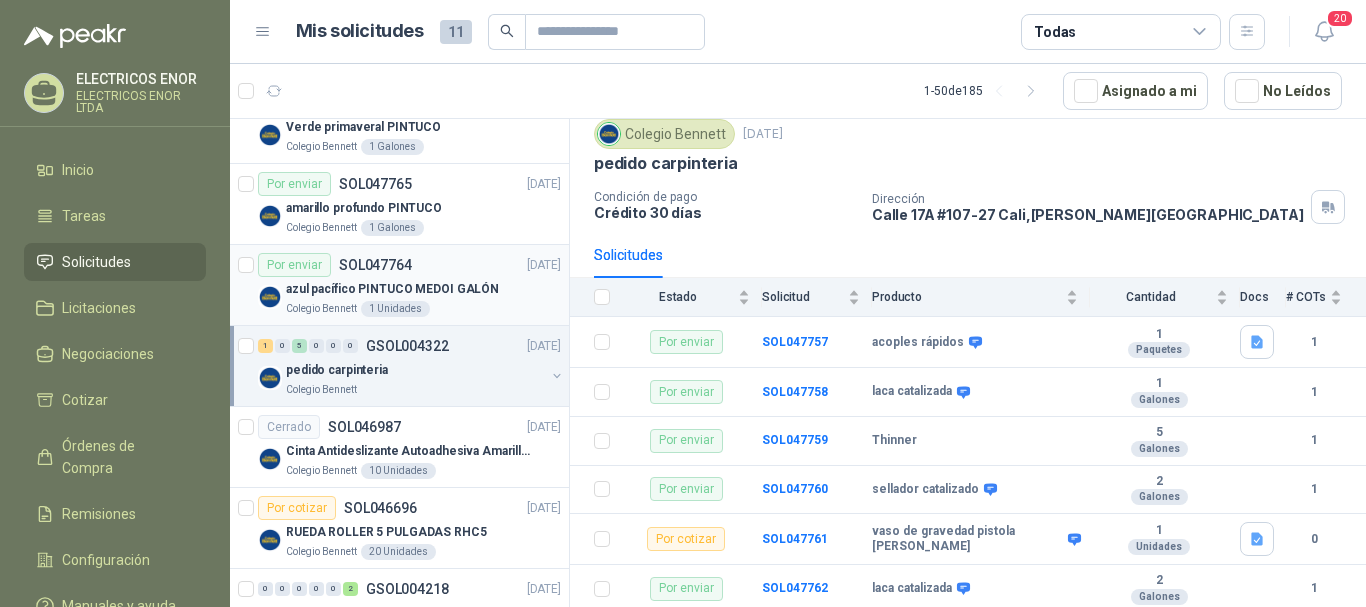 click on "Por enviar SOL047764" at bounding box center (335, 265) 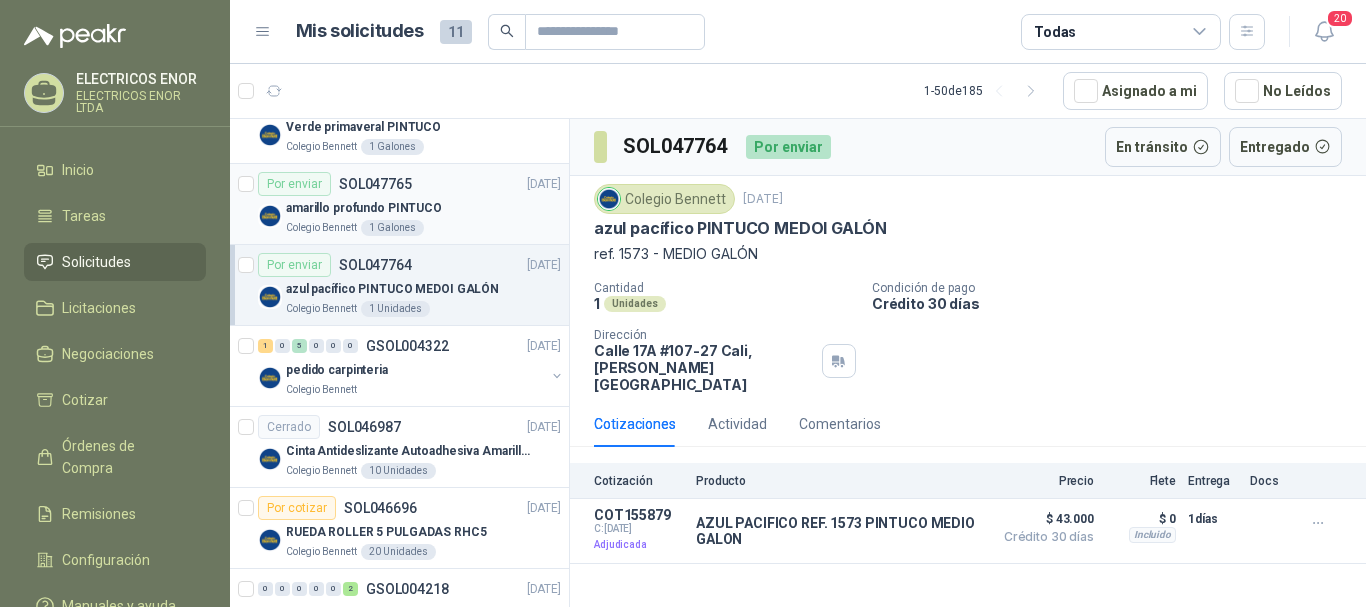 click on "amarillo profundo PINTUCO" at bounding box center [364, 208] 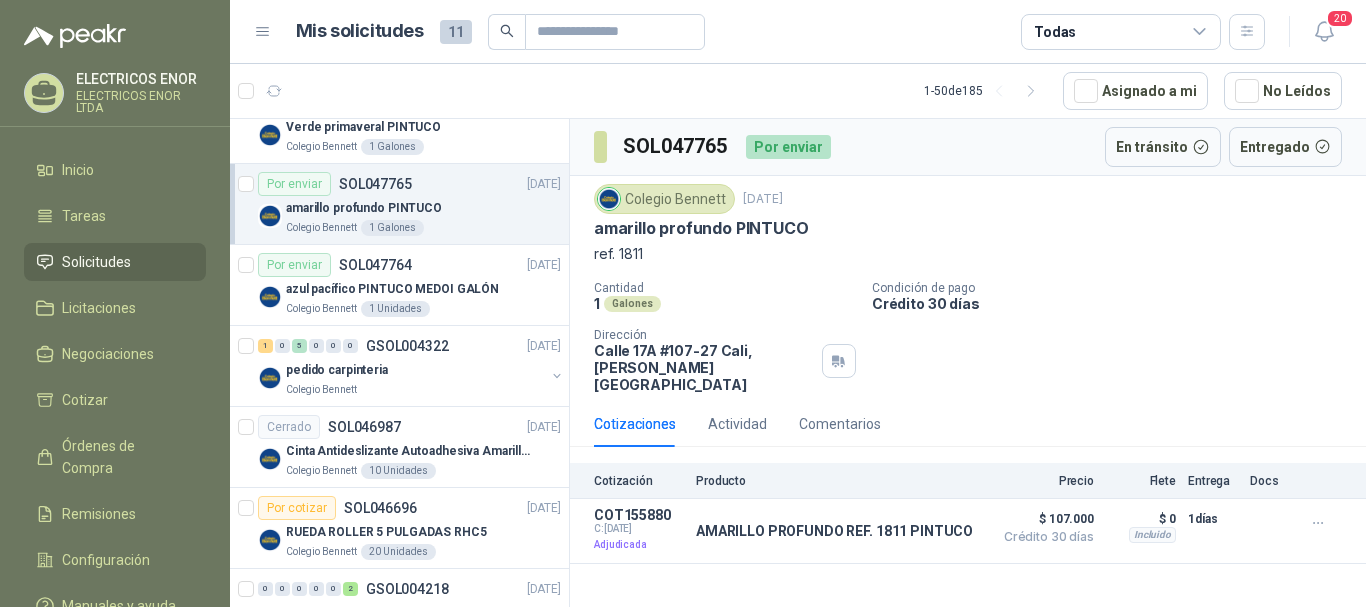 scroll, scrollTop: 200, scrollLeft: 0, axis: vertical 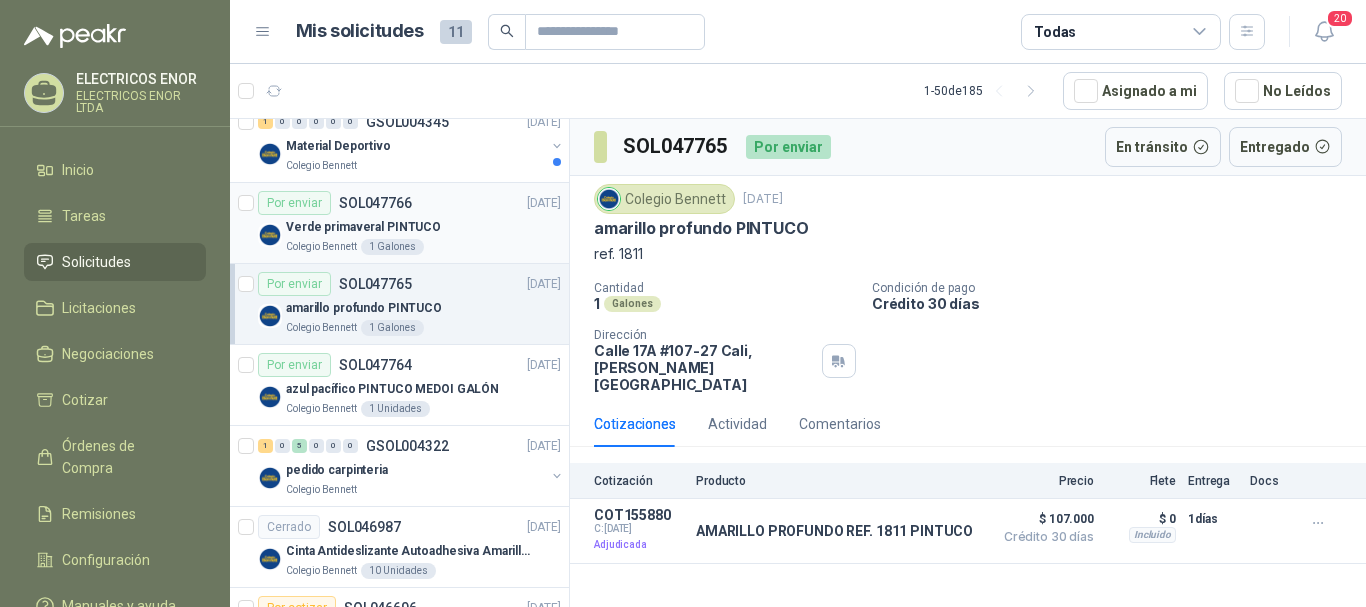 click on "Verde primaveral PINTUCO" at bounding box center (363, 227) 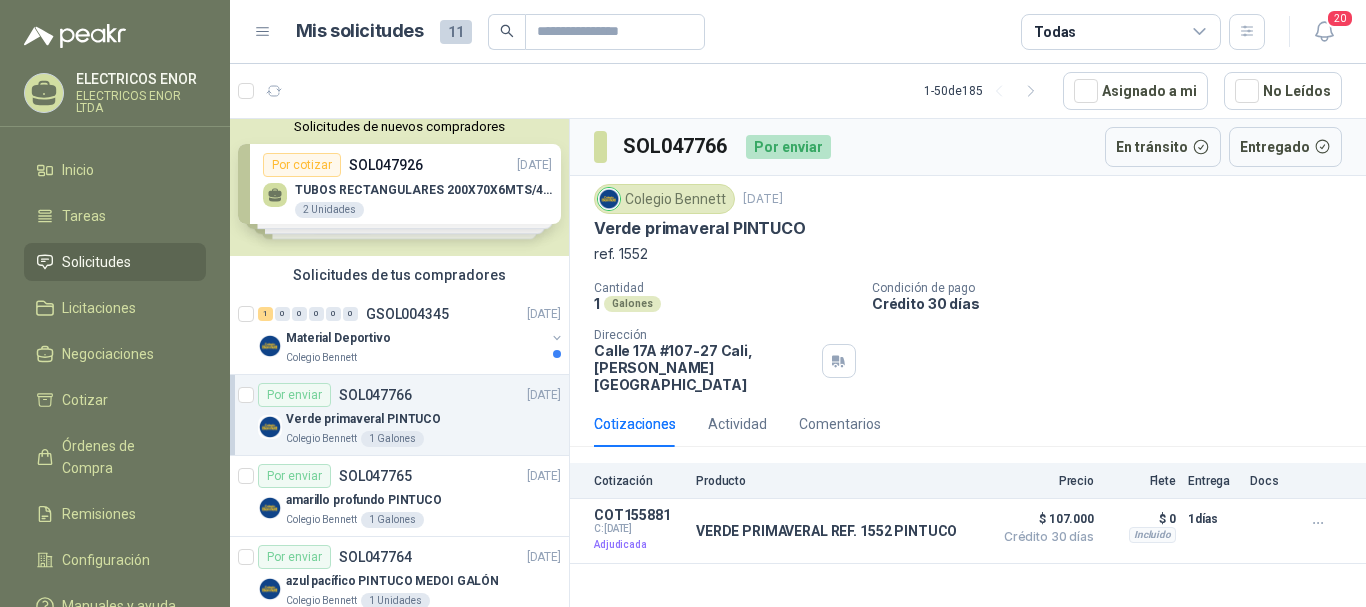 scroll, scrollTop: 0, scrollLeft: 0, axis: both 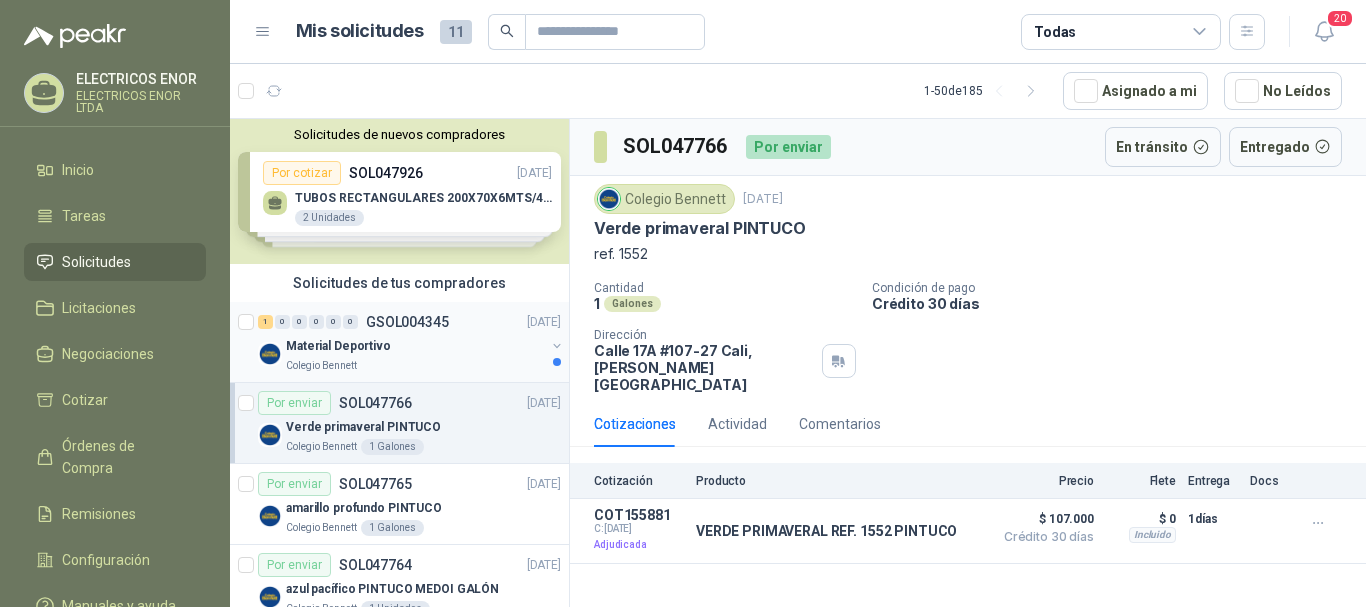 click on "Material Deportivo" at bounding box center [338, 346] 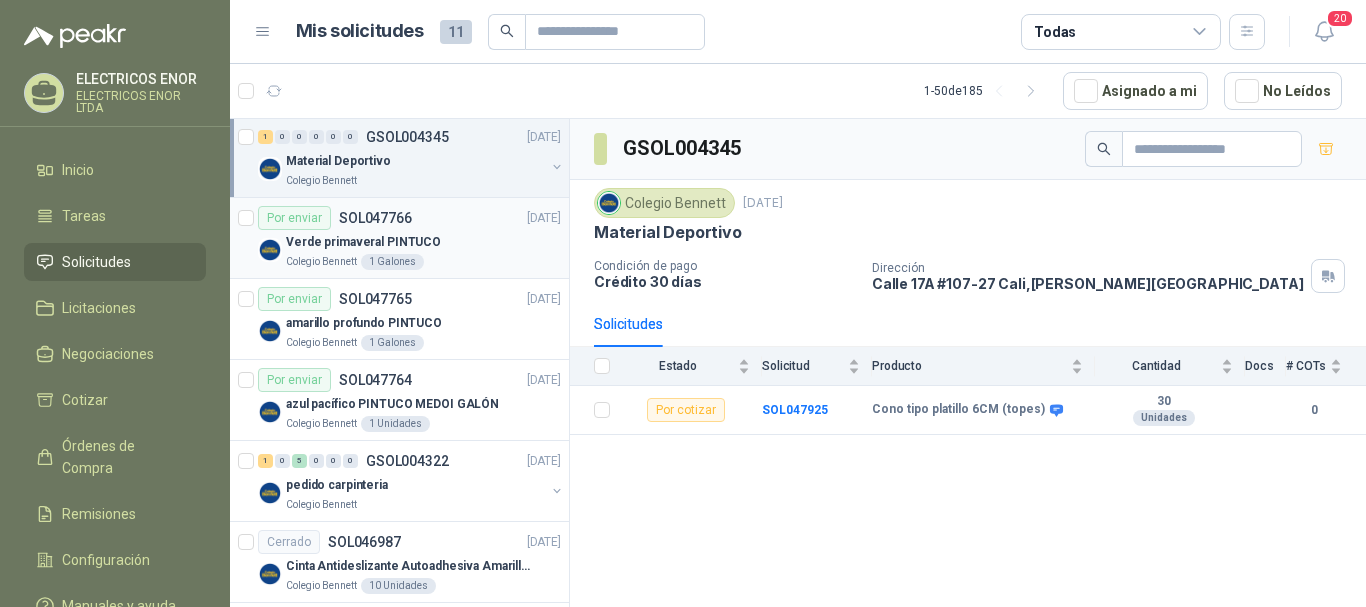 scroll, scrollTop: 200, scrollLeft: 0, axis: vertical 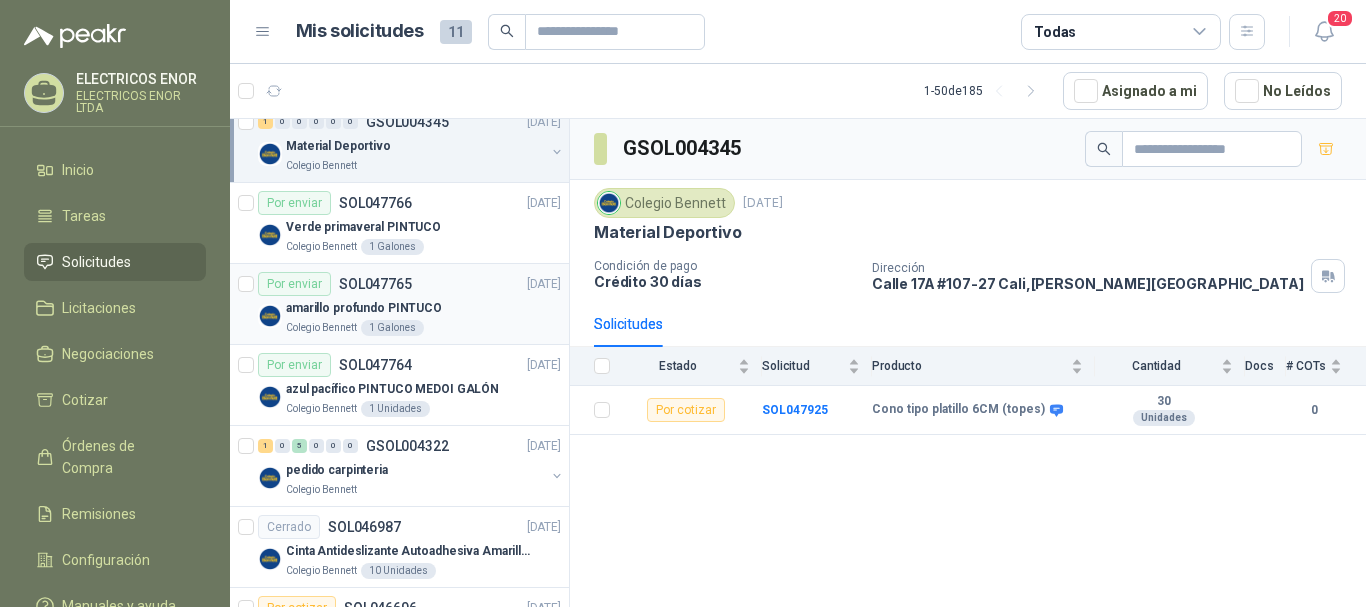 click on "amarillo profundo PINTUCO" at bounding box center (364, 308) 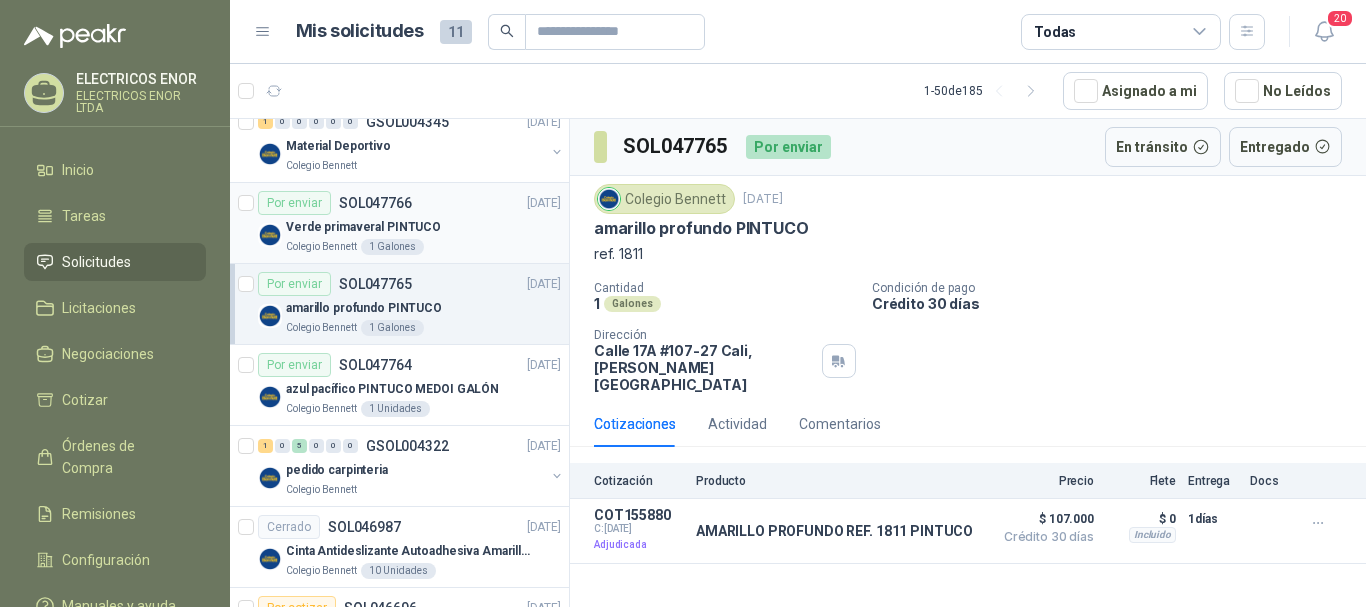 click on "Por enviar" at bounding box center [294, 203] 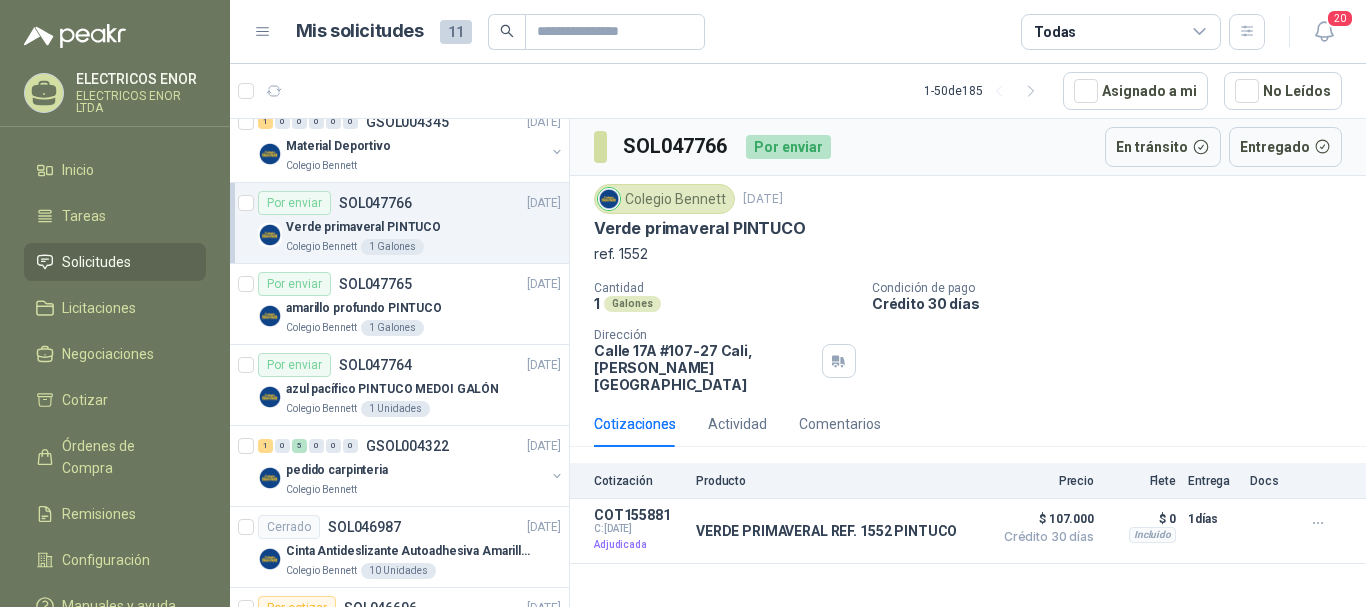 scroll, scrollTop: 0, scrollLeft: 0, axis: both 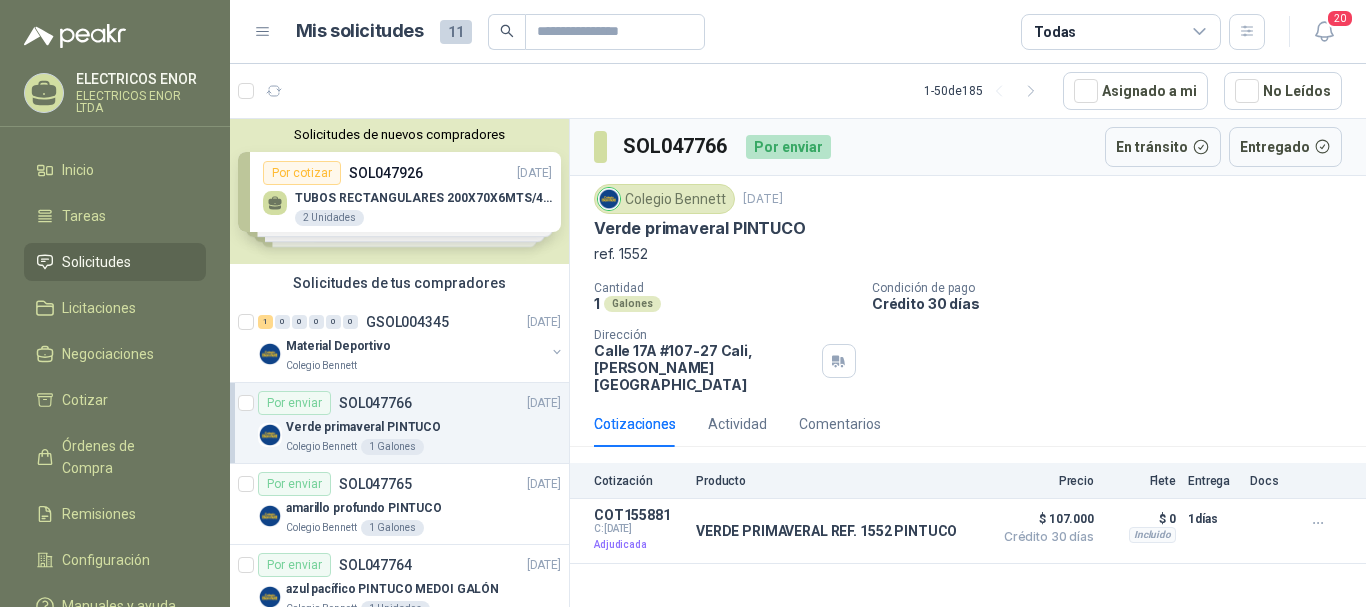 click on "Solicitudes de nuevos compradores Por cotizar SOL047926 [DATE]   TUBOS RECTANGULARES 200X70X6MTS/4MM 2   Unidades Por cotizar SOL047904 [DATE]   AMARRAS 40 CM PLASTICAS 200   Unidades Por cotizar SOL047902 [DATE]   TALADRO INALAMBRICO [PERSON_NAME]  DE 1/2" 1   Unidades Por cotizar SOL047897 [DATE]   PEGATANQUE 40   Unidades ¿Quieres recibir  cientos de solicitudes de compra  como estas todos los [PERSON_NAME]? Agenda una reunión" at bounding box center (399, 191) 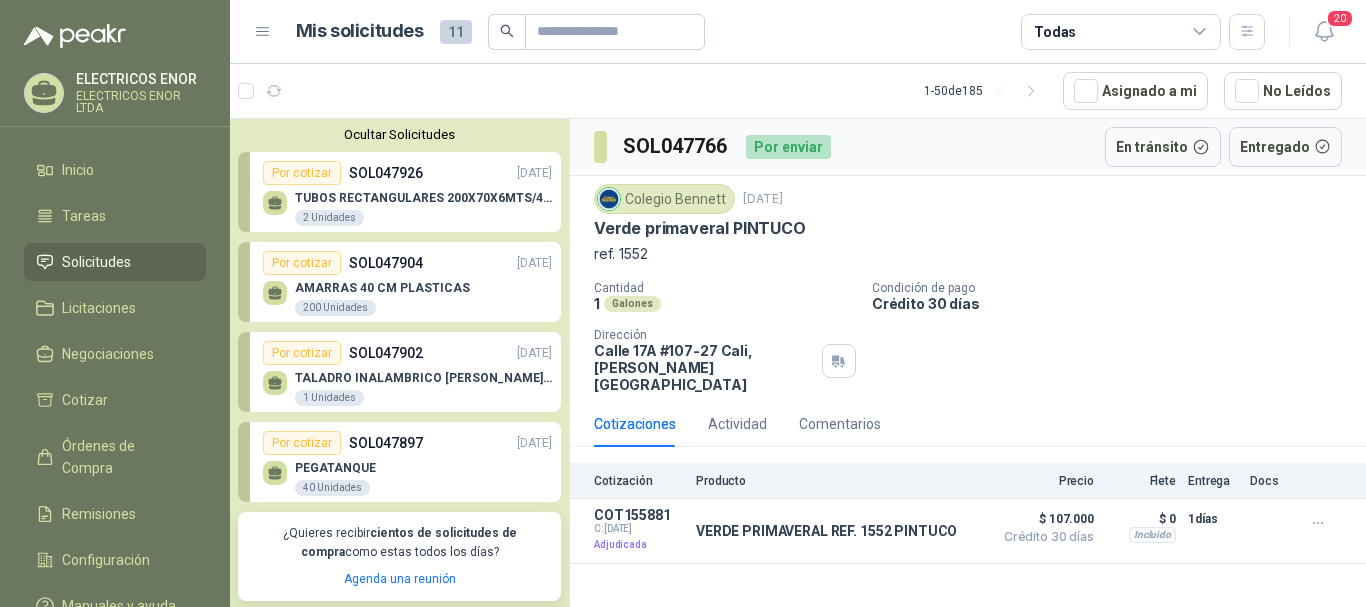 click on "PEGATANQUE" at bounding box center (335, 468) 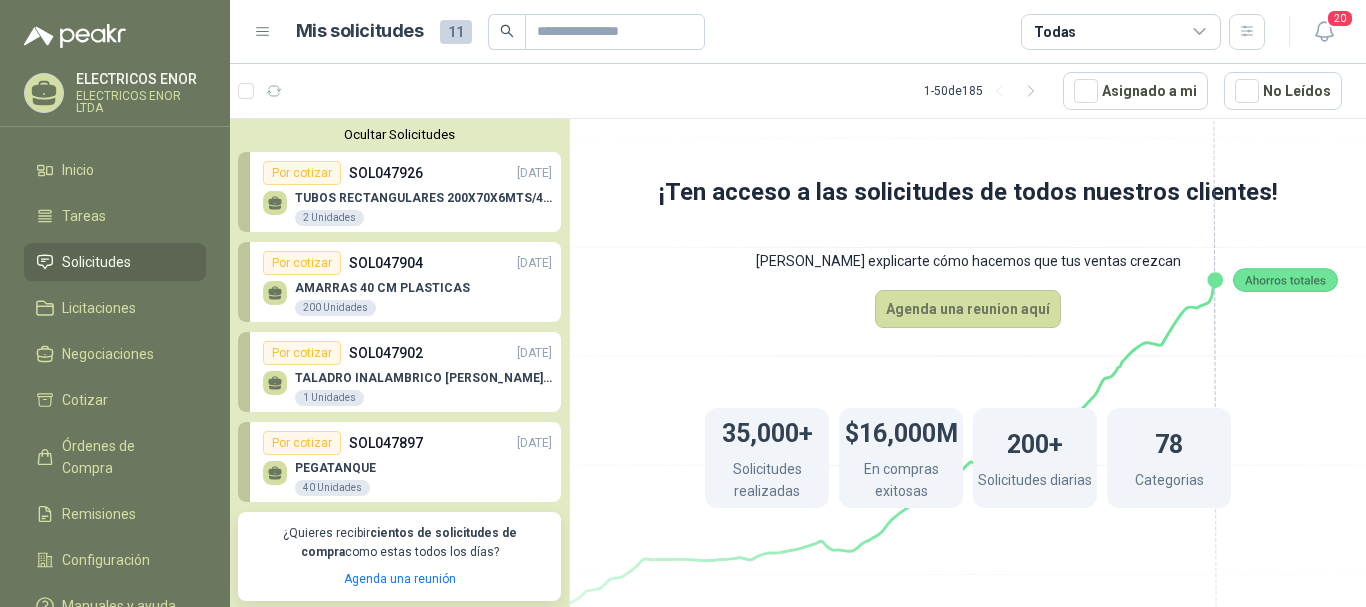 click on "TALADRO INALAMBRICO [PERSON_NAME]  DE 1/2"" at bounding box center (423, 378) 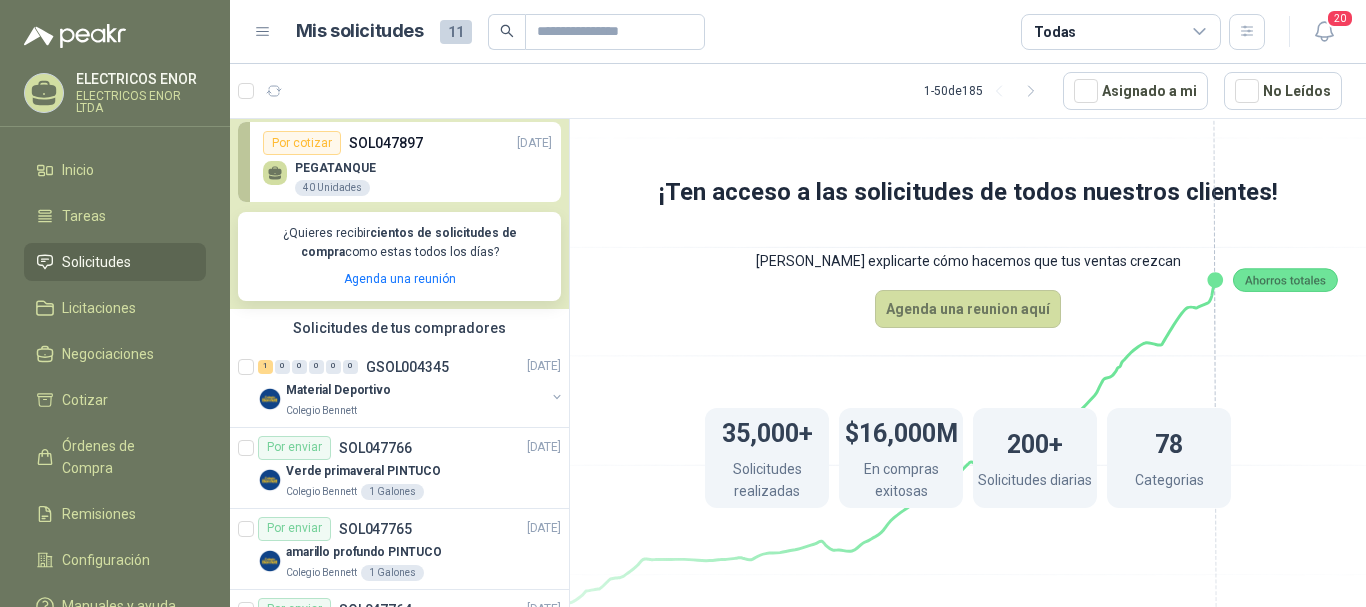scroll, scrollTop: 400, scrollLeft: 0, axis: vertical 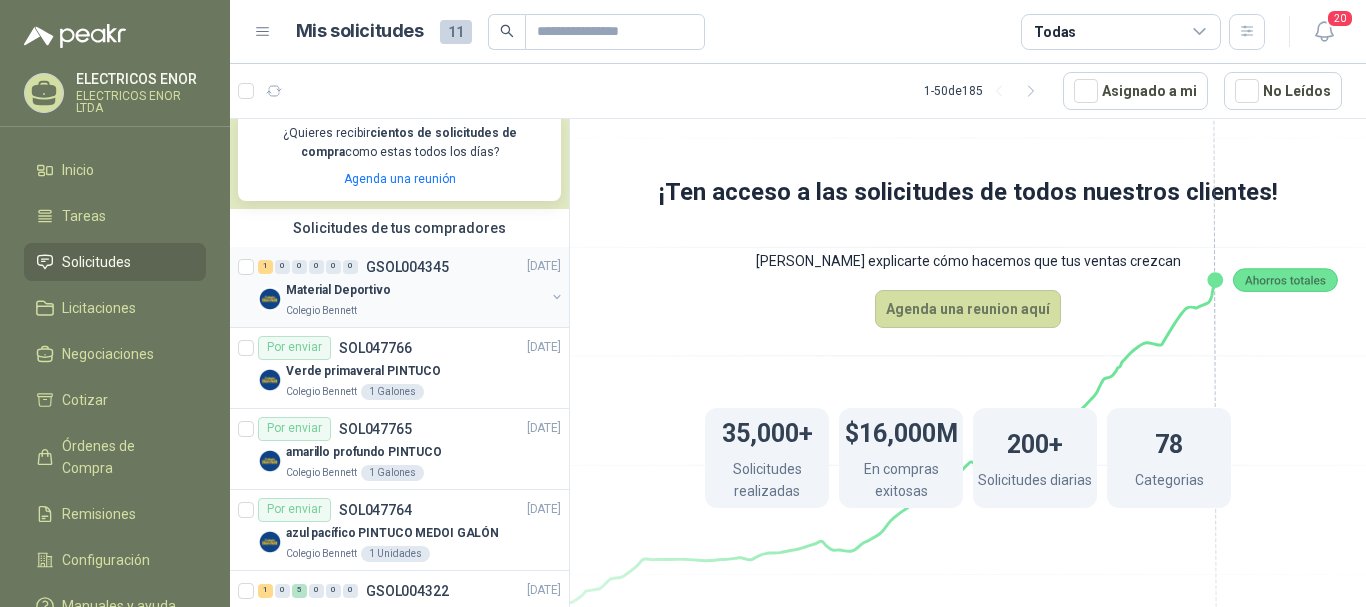 click on "Material Deportivo" at bounding box center (415, 291) 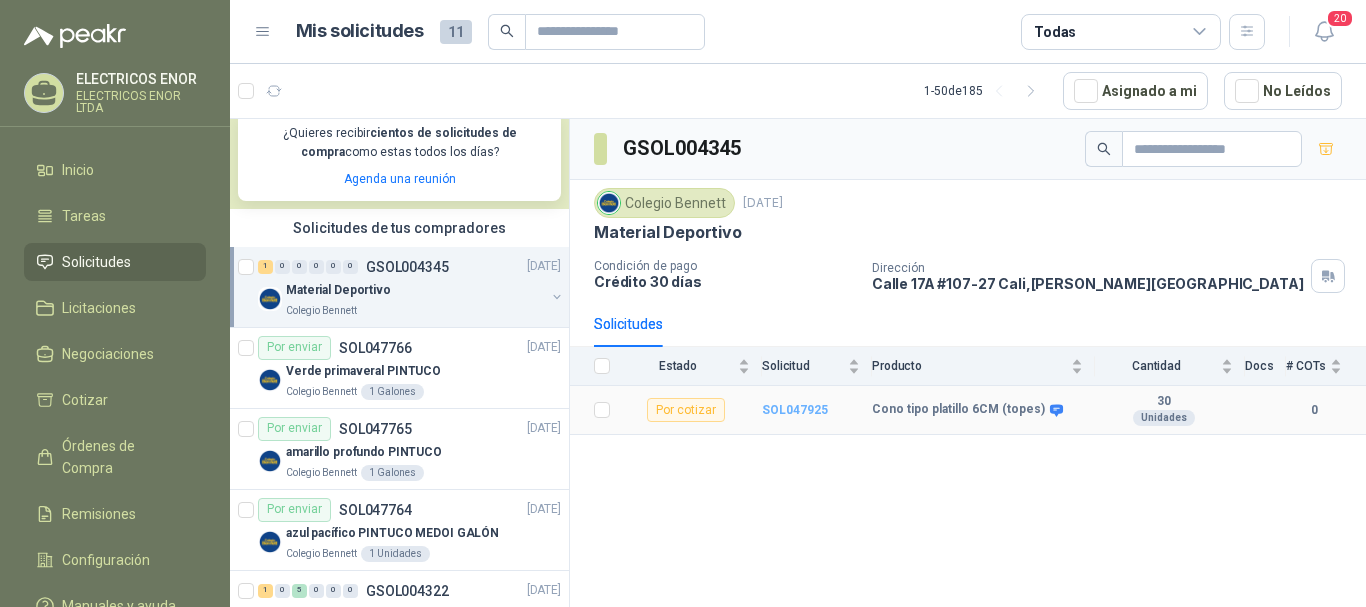 click on "SOL047925" at bounding box center [795, 410] 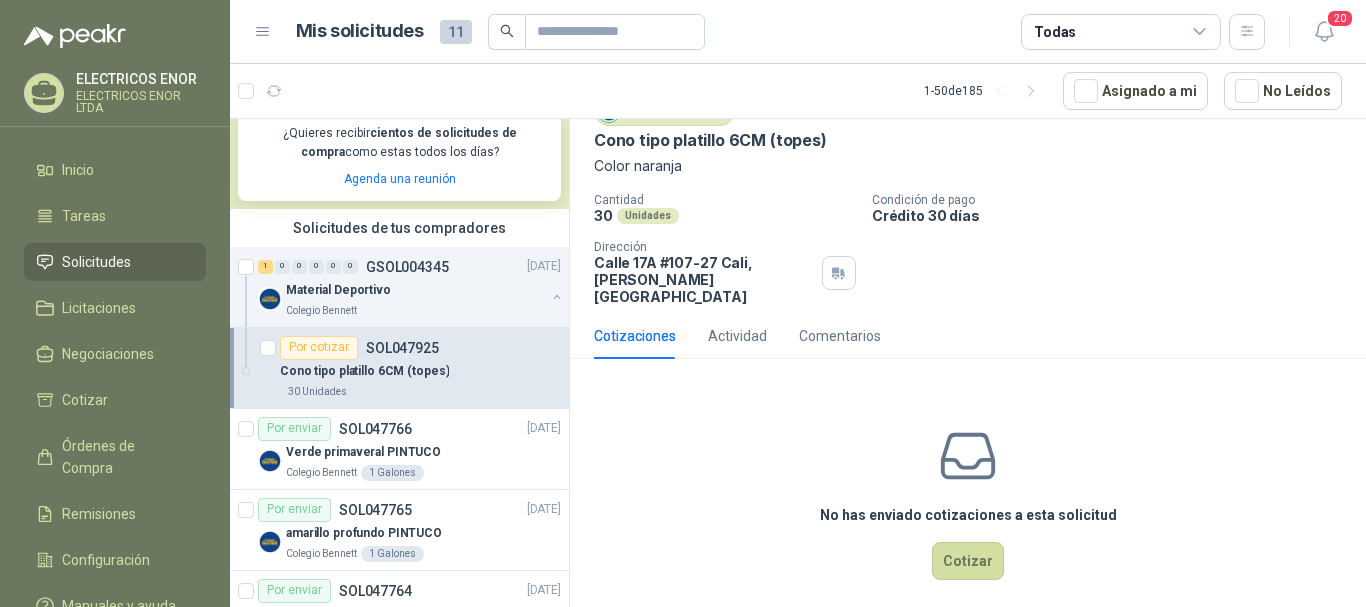 scroll, scrollTop: 0, scrollLeft: 0, axis: both 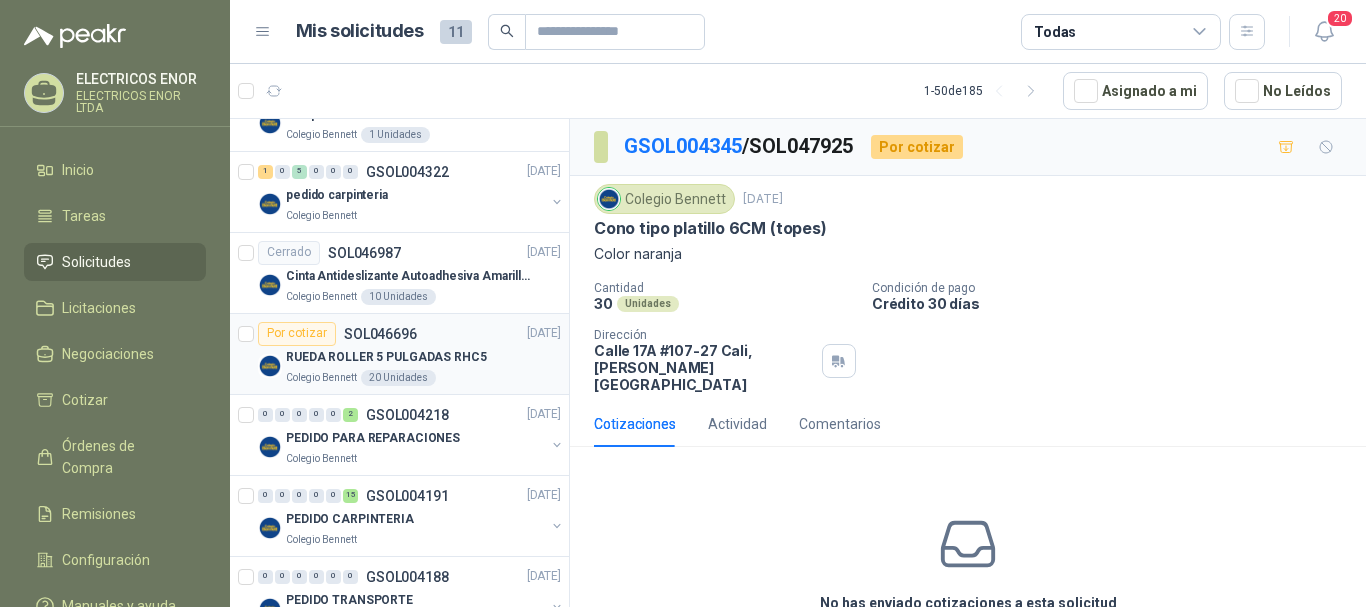 click on "Por cotizar SOL046696" at bounding box center (337, 334) 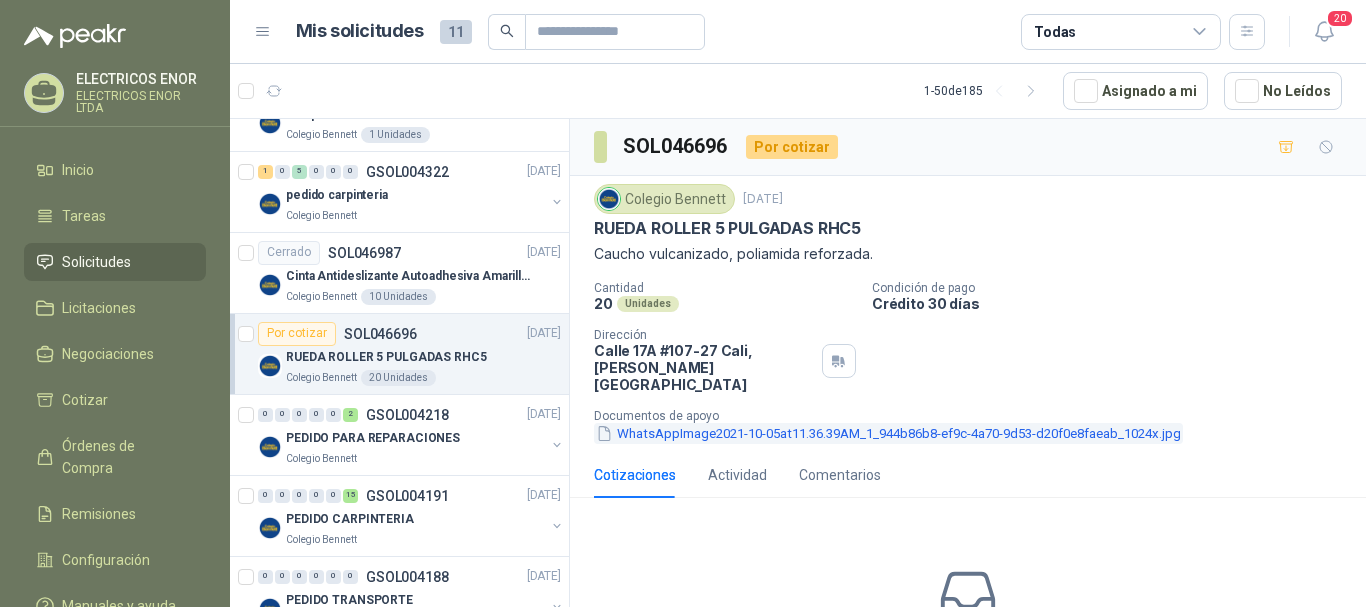 click on "WhatsAppImage2021-10-05at11.36.39AM_1_944b86b8-ef9c-4a70-9d53-d20f0e8faeab_1024x.jpg" at bounding box center (888, 433) 